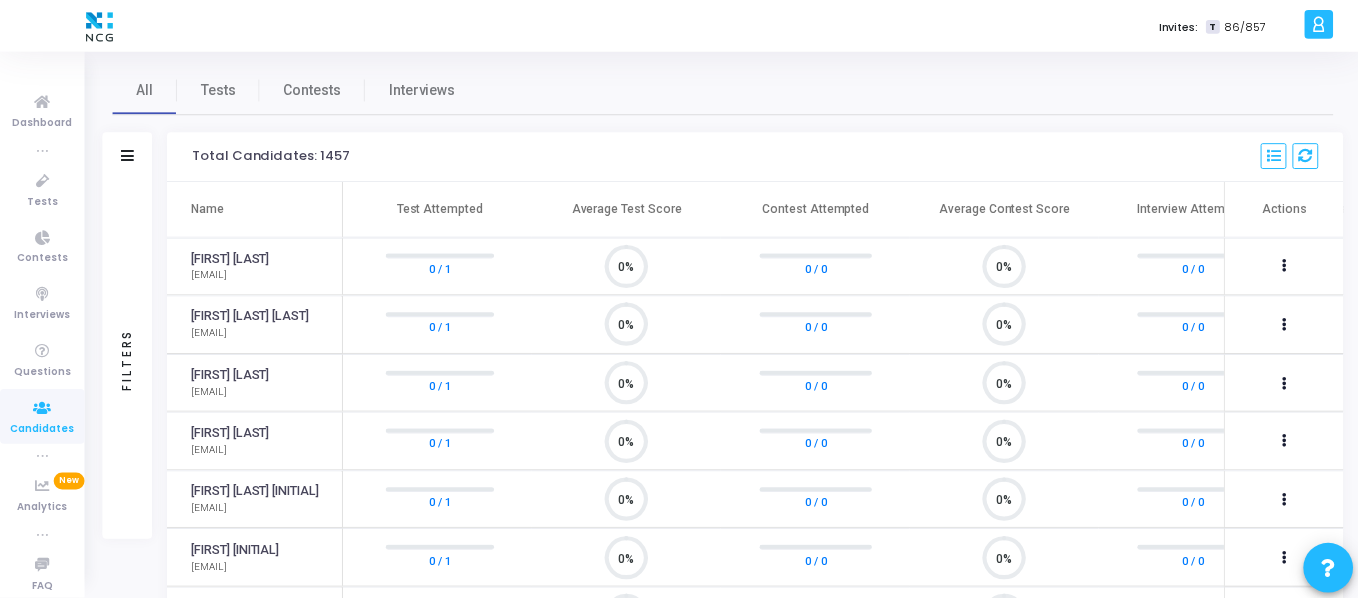 scroll, scrollTop: 0, scrollLeft: 0, axis: both 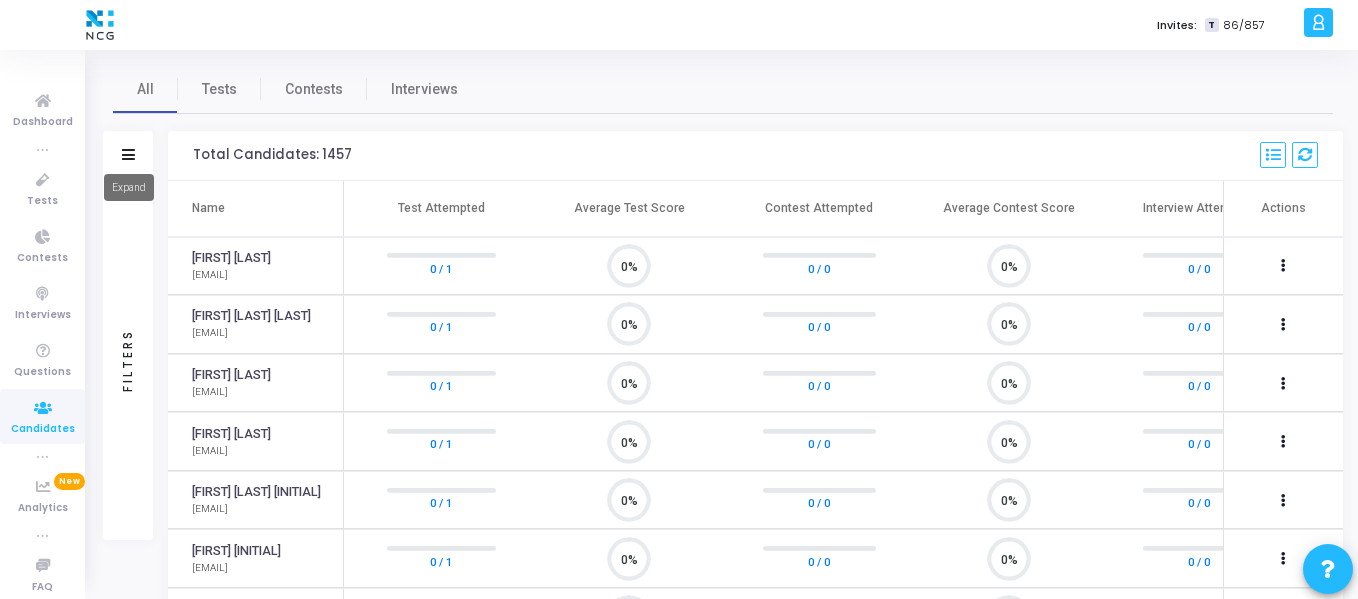 click 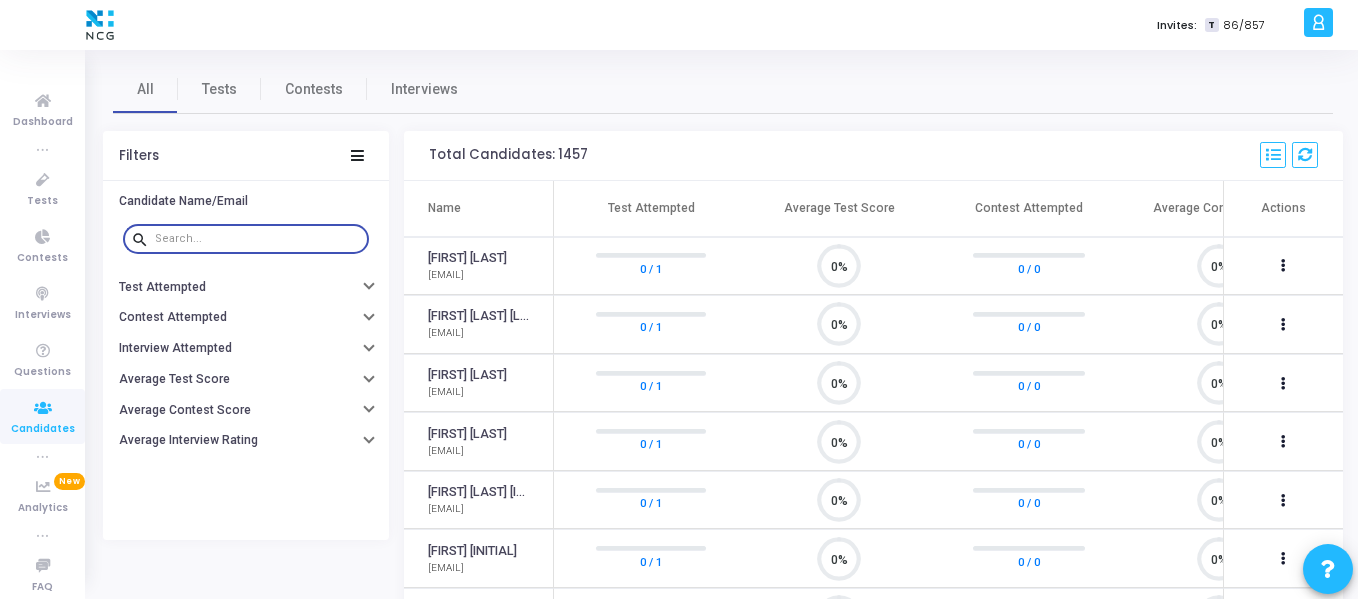 click at bounding box center (258, 239) 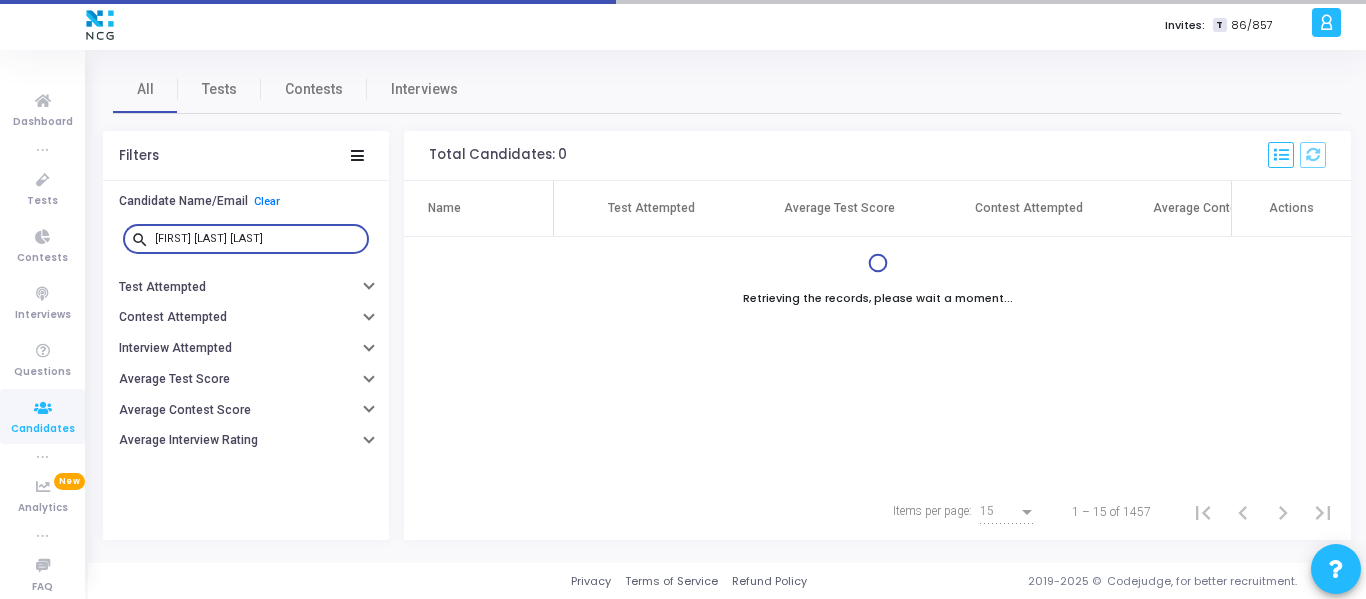type on "[FIRST] [LAST] [LAST]" 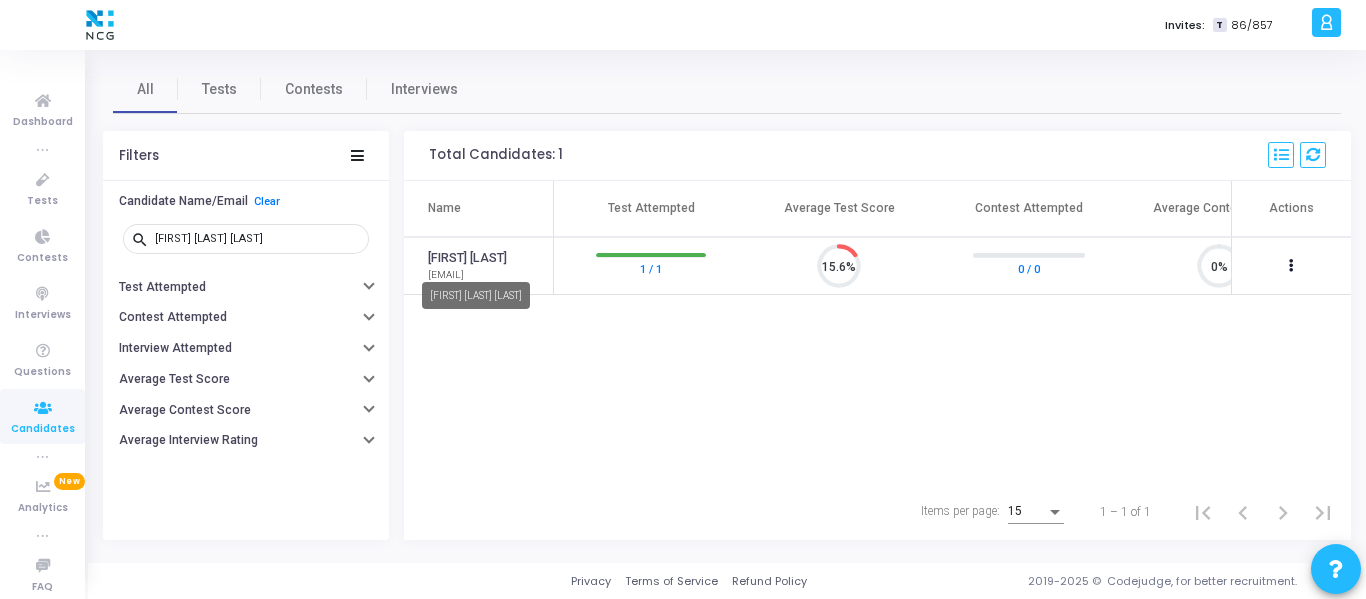 click on "[FIRST] [LAST]" at bounding box center [467, 258] 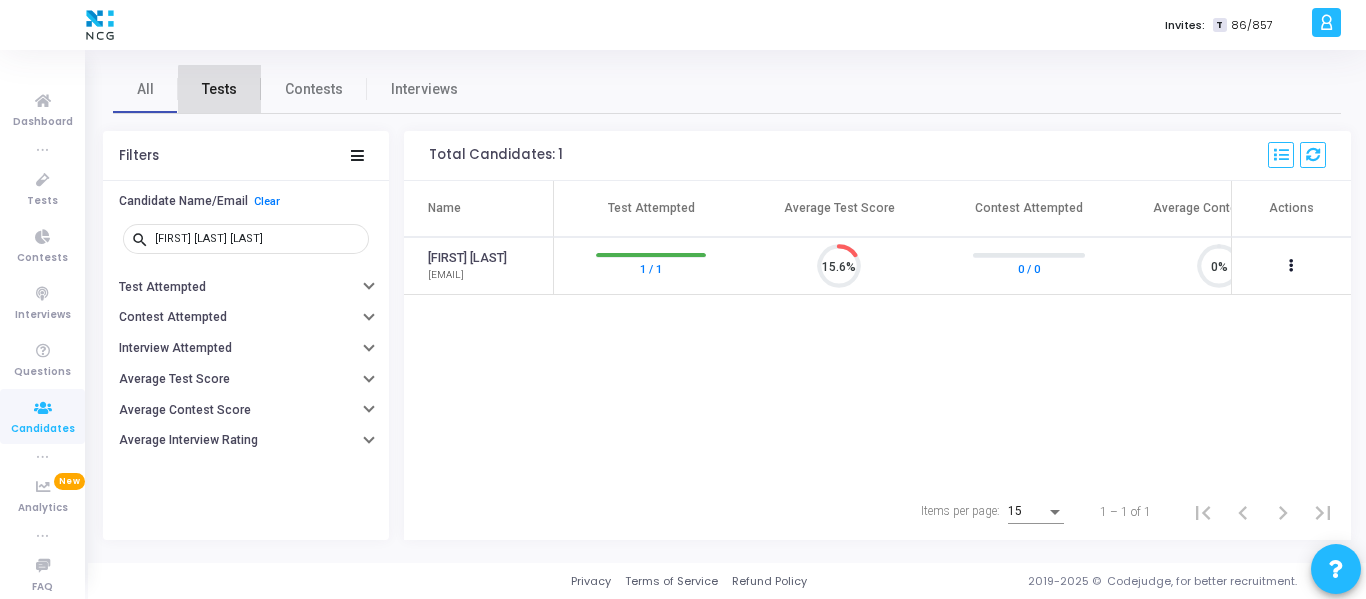 click on "Tests" at bounding box center [219, 89] 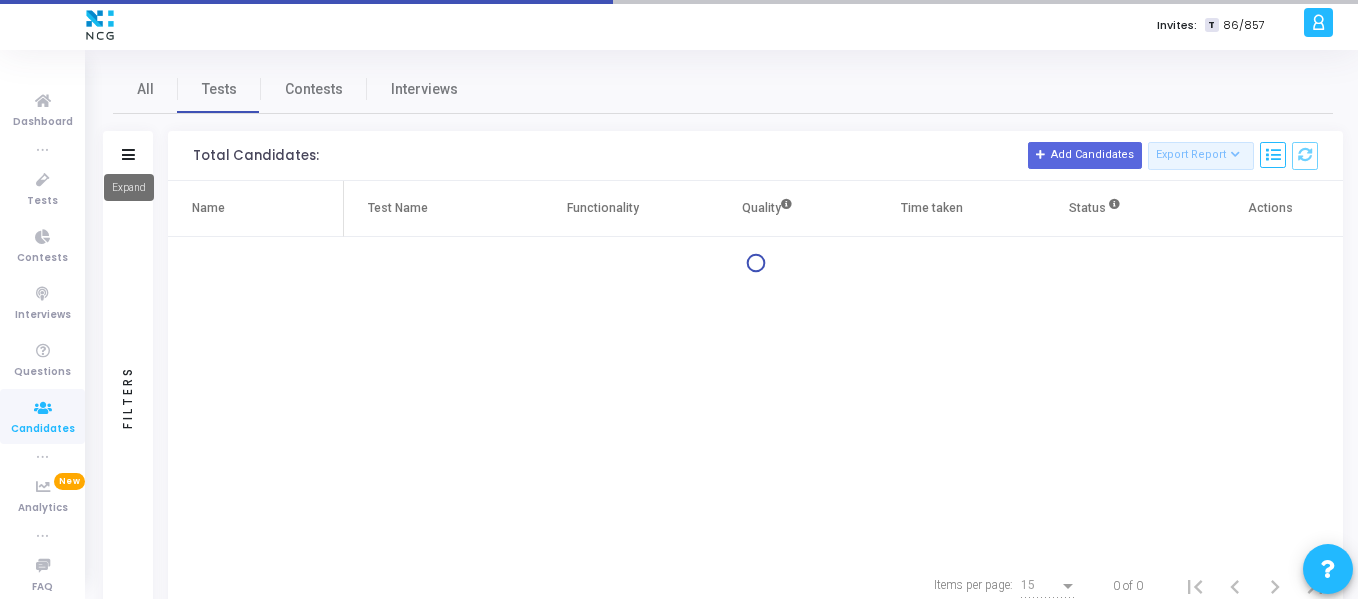 click 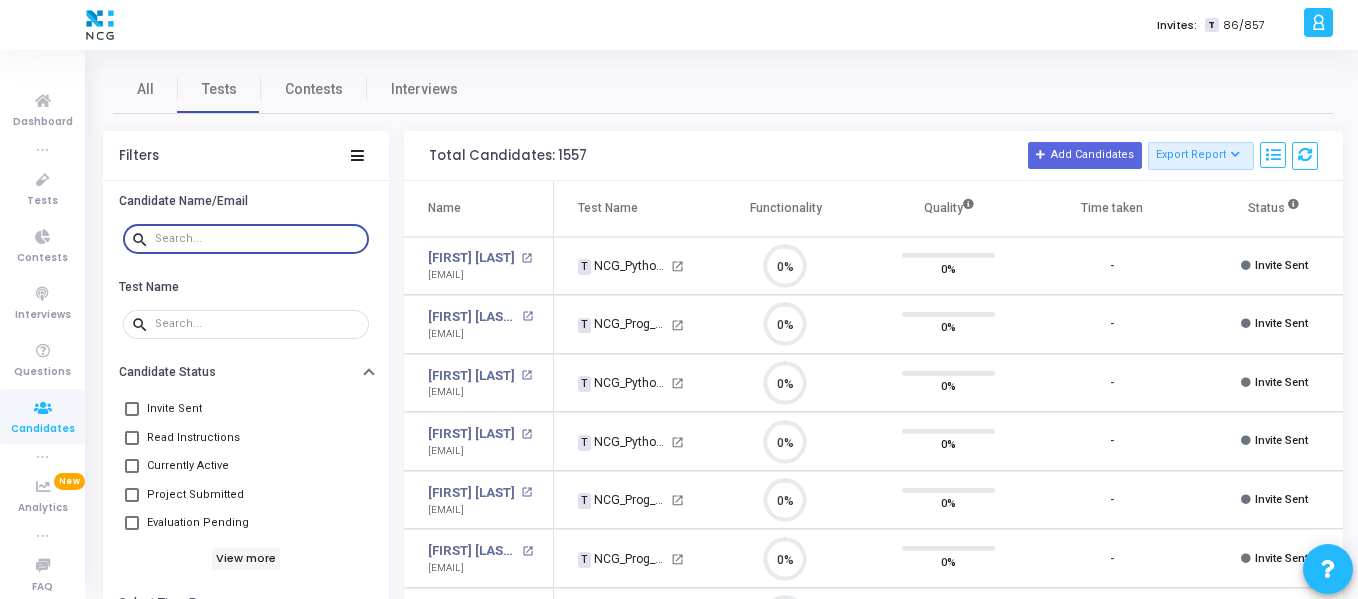 click at bounding box center (258, 239) 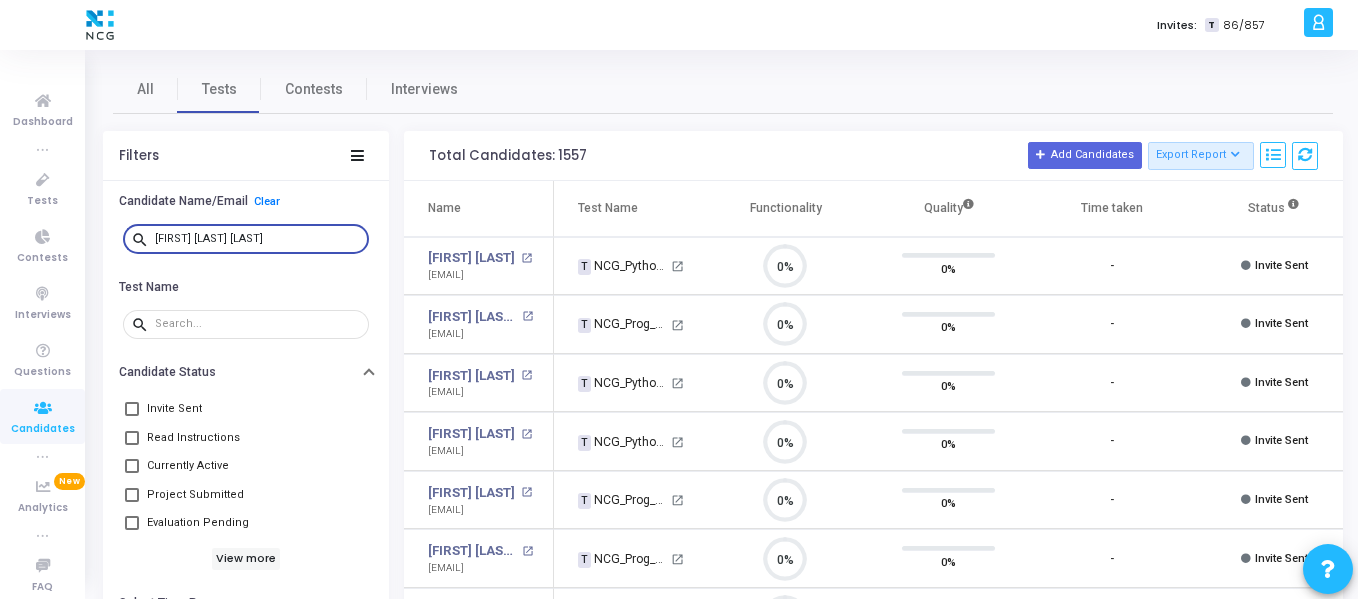 type on "[FIRST] [LAST] [LAST]" 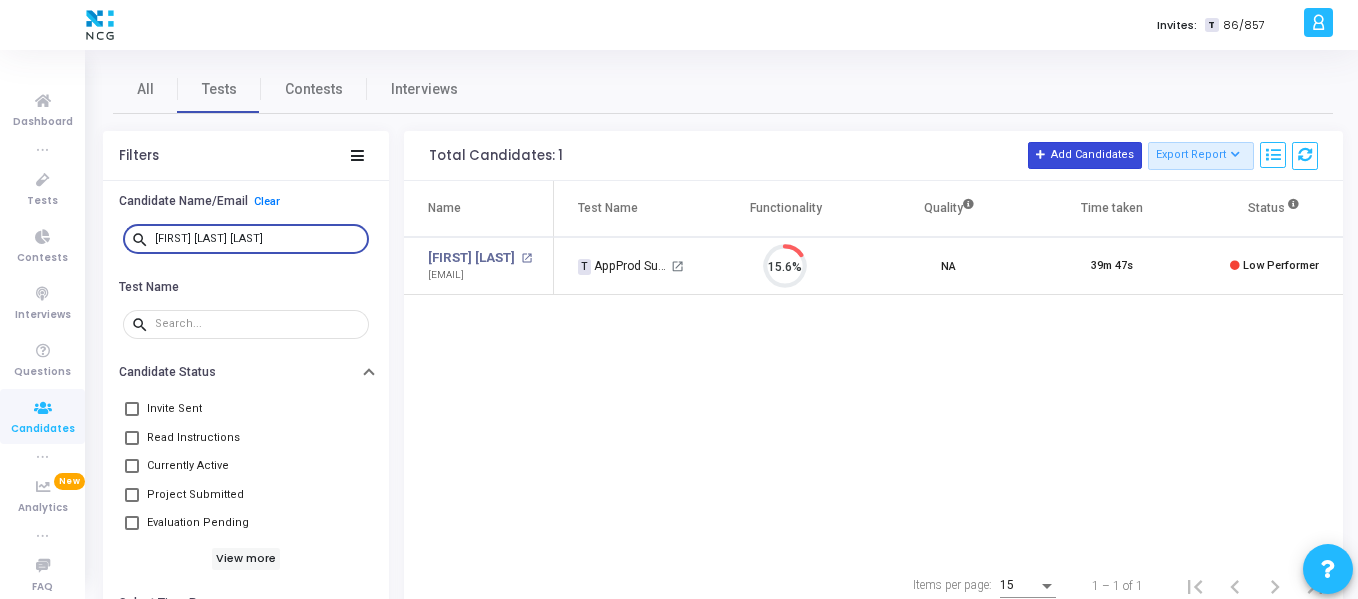 click on "Add Candidates" 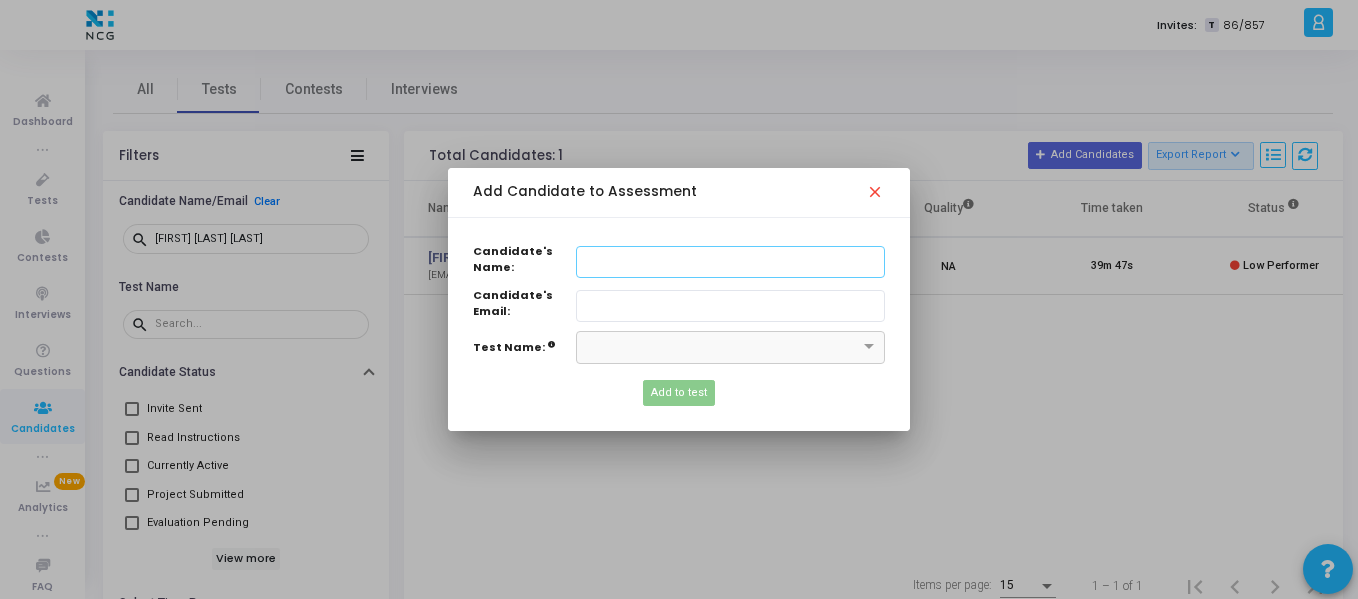 paste on "[FIRST] [LAST] [LAST]" 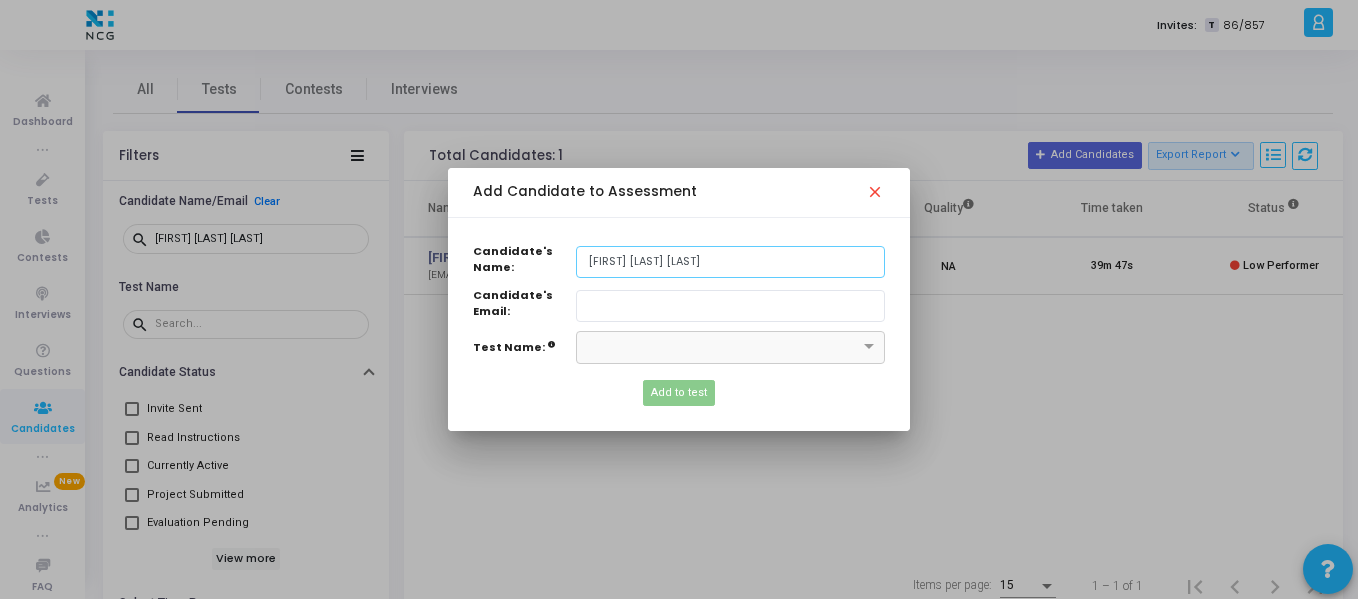 type on "[FIRST] [LAST] [LAST]" 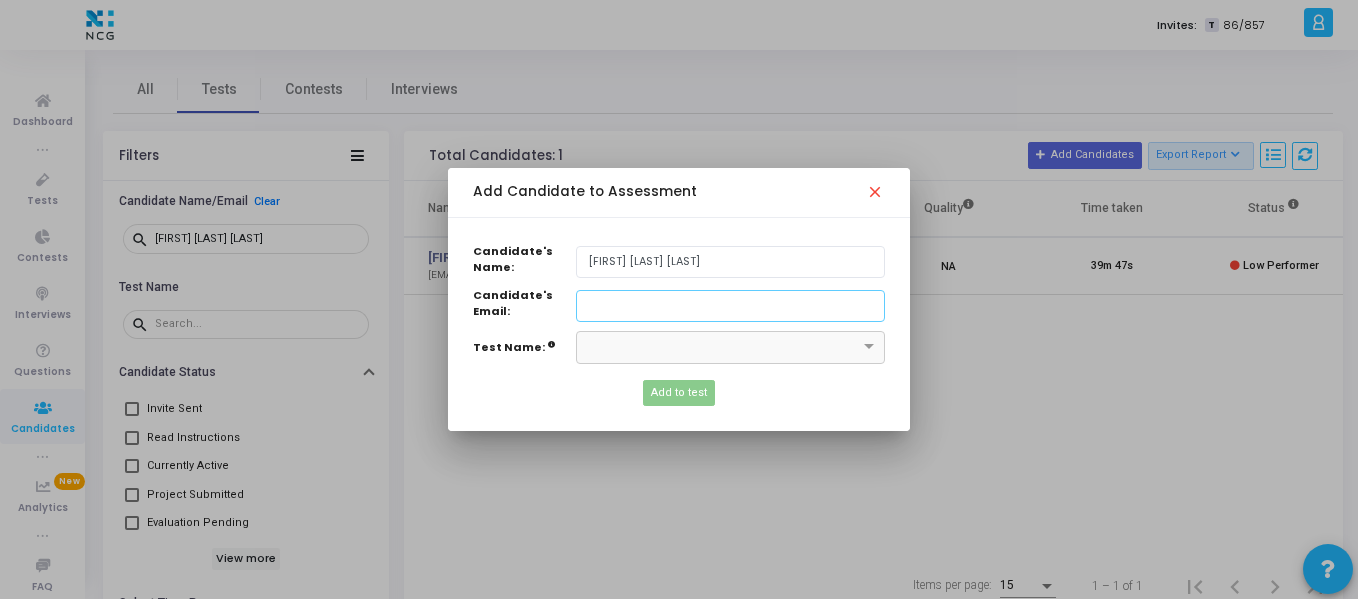 click on "Candidate's Name:" at bounding box center [730, 306] 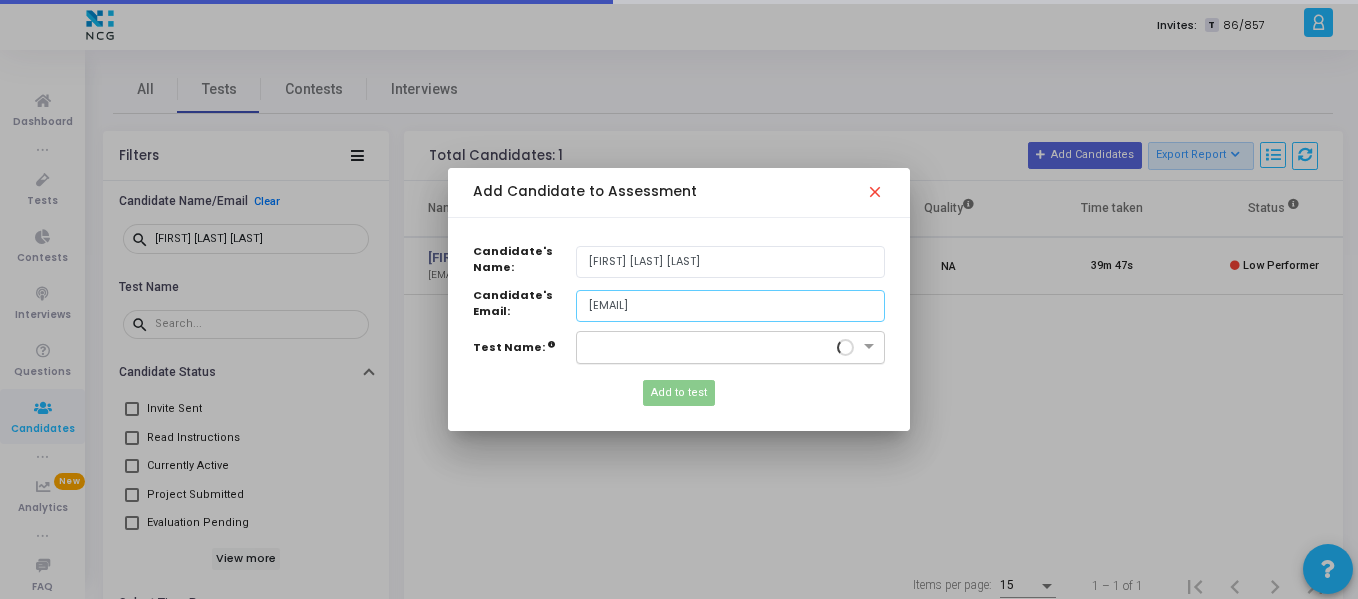type on "[EMAIL]" 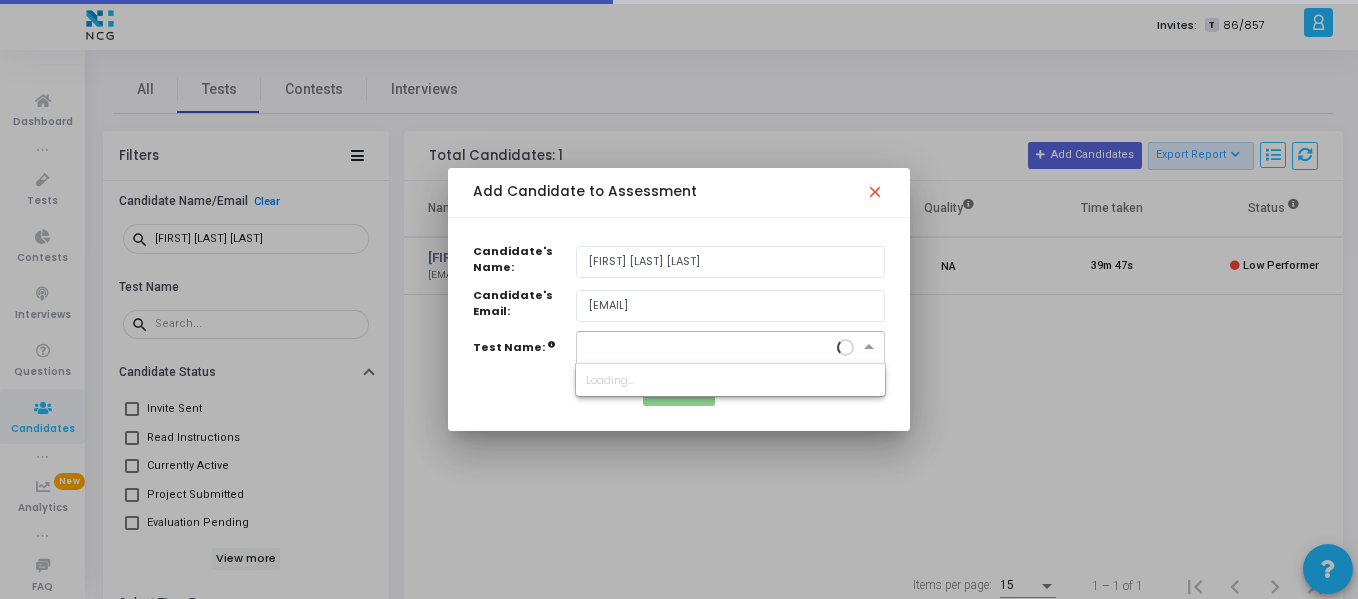 click at bounding box center [710, 345] 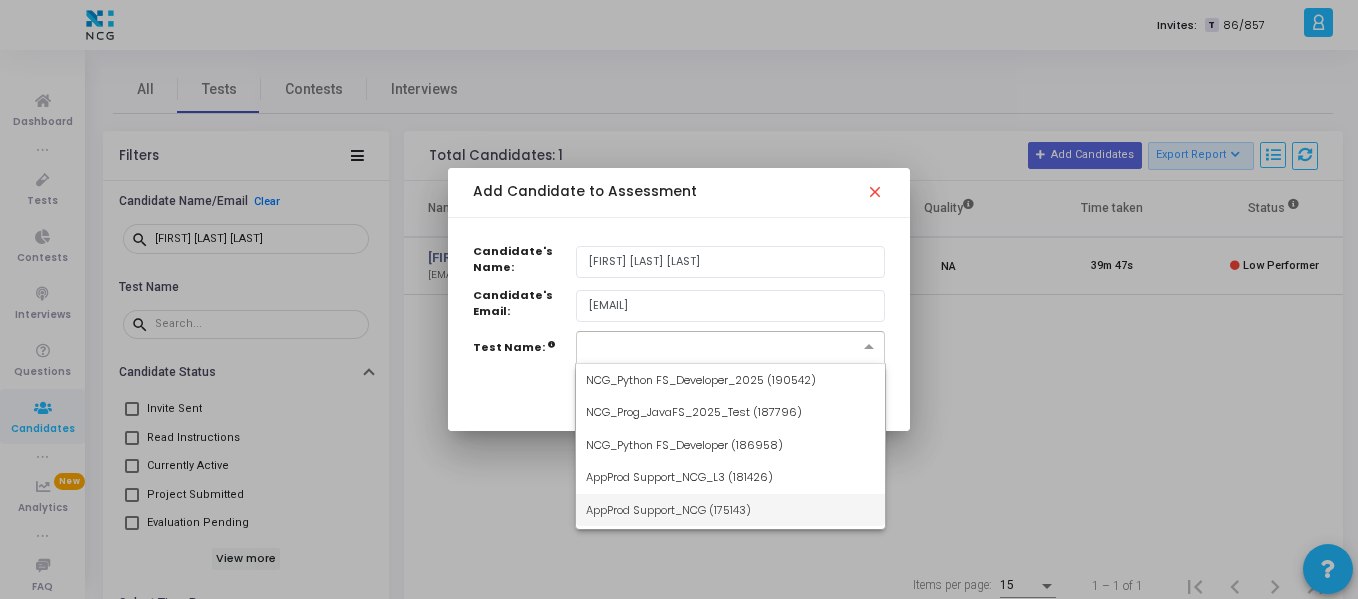 click on "AppProd Support_NCG (175143)" at bounding box center [668, 510] 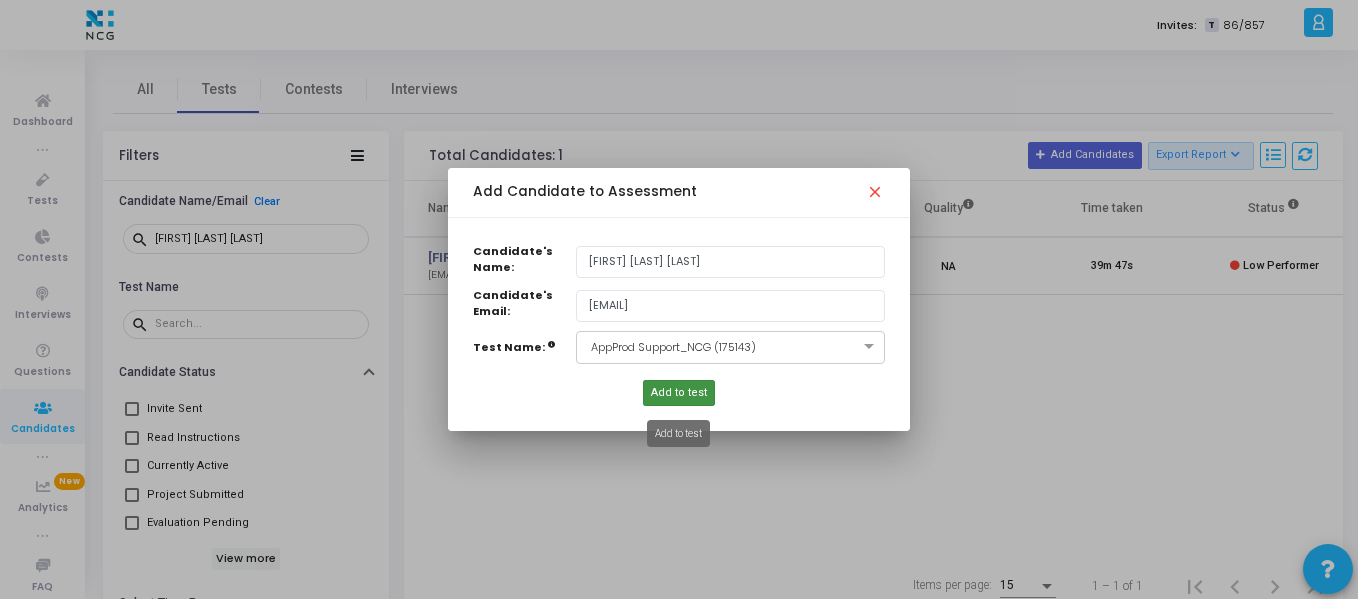 click on "Add to test" at bounding box center [679, 393] 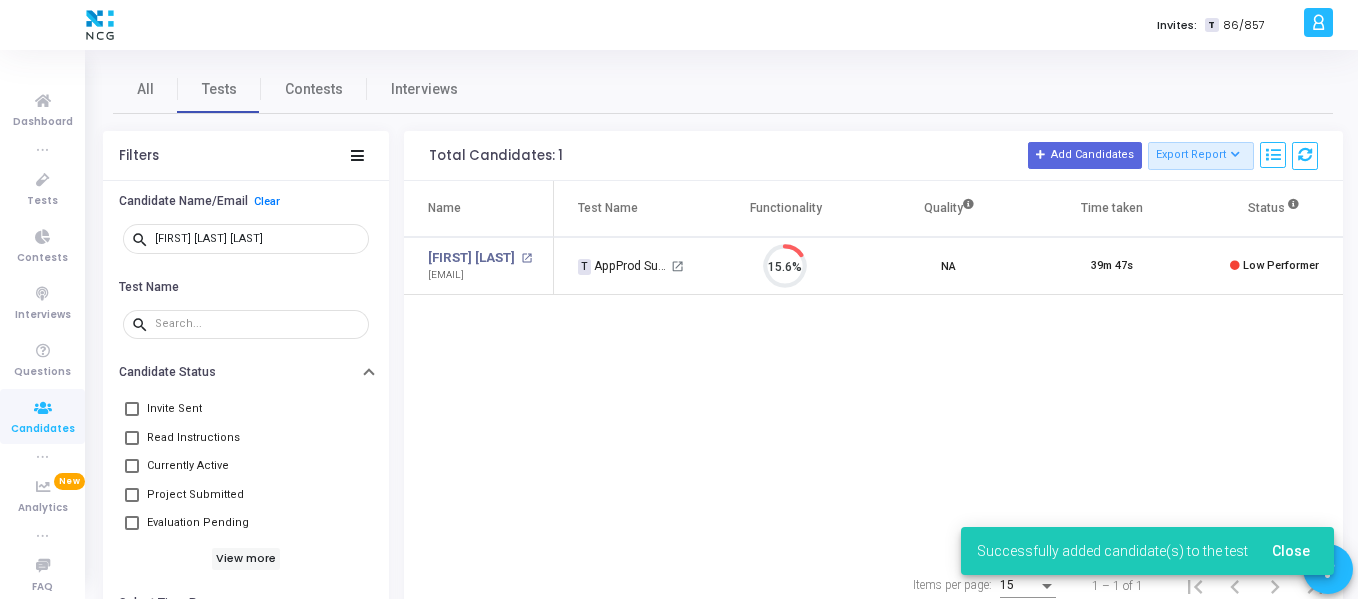 type 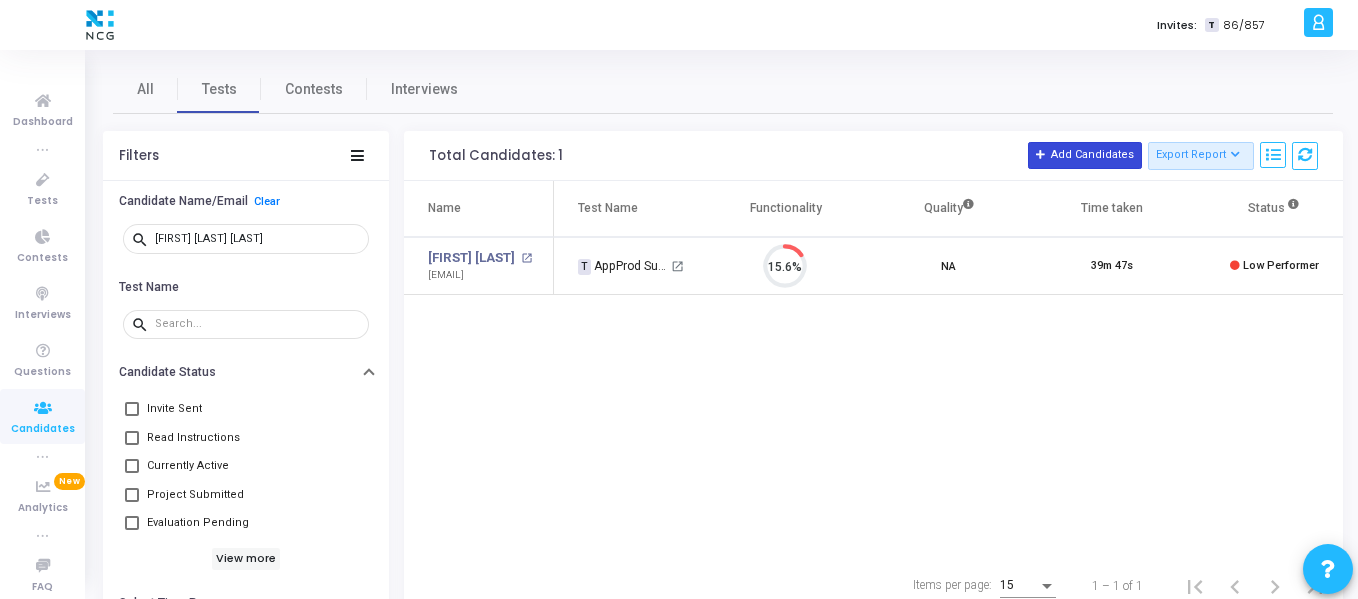 click on "Add Candidates" 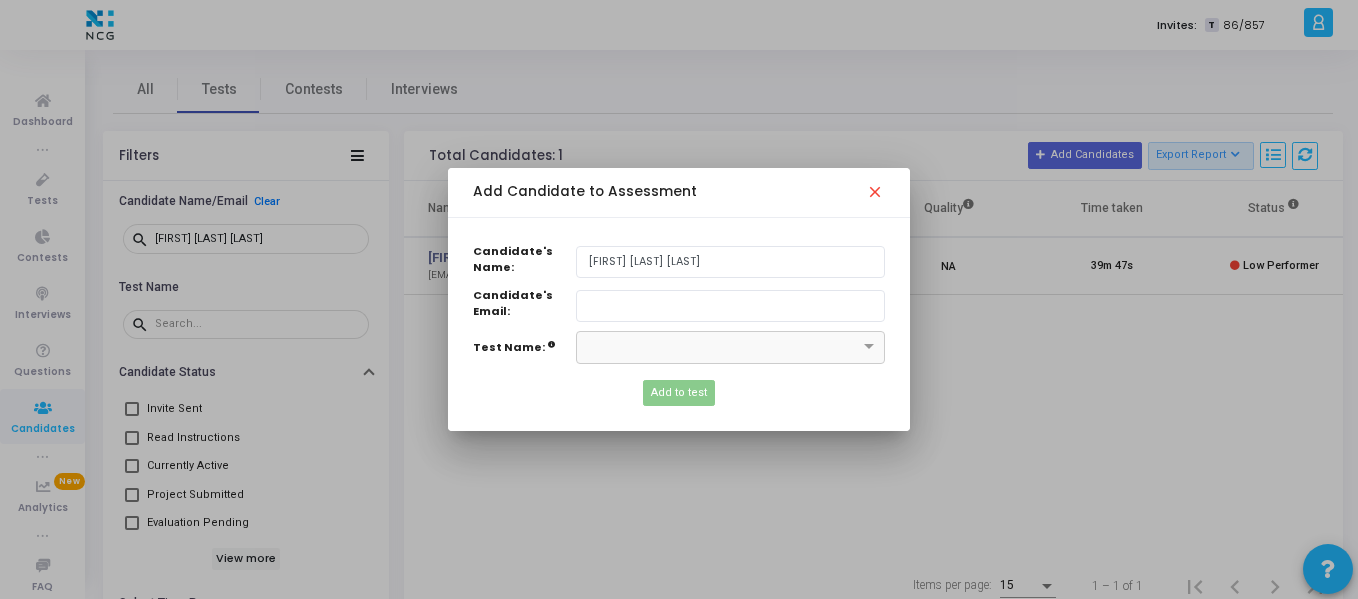 type on "[FIRST] [LAST] [LAST]" 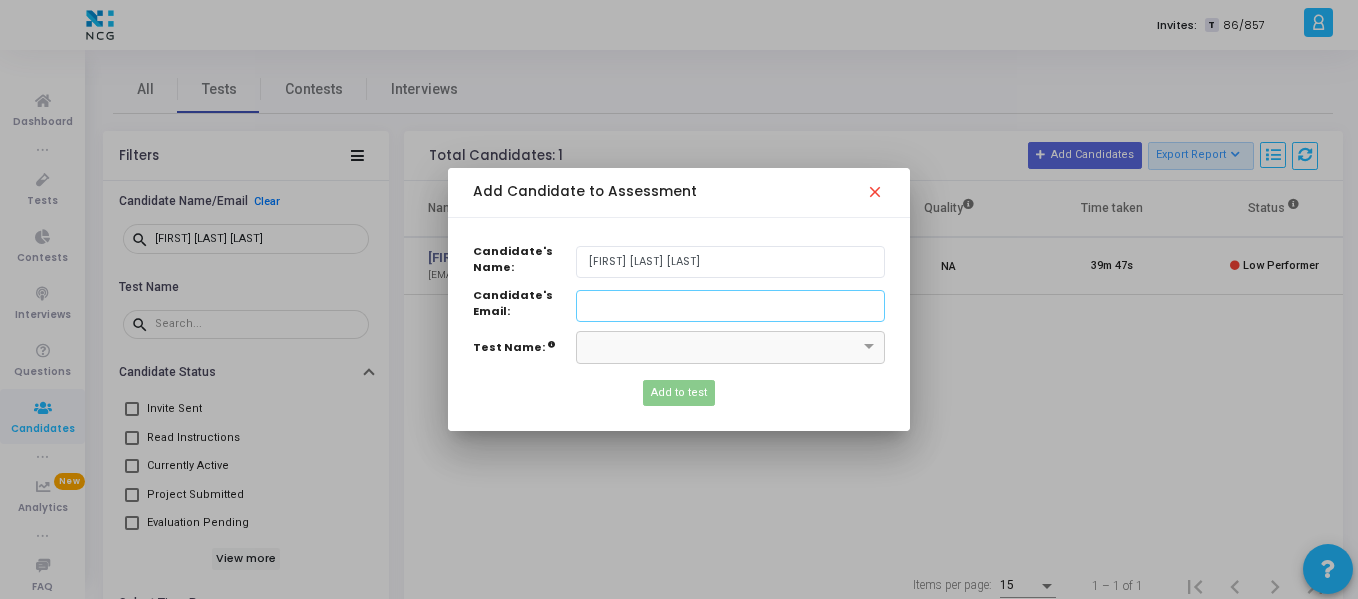 click on "Candidate's Name:" at bounding box center (730, 306) 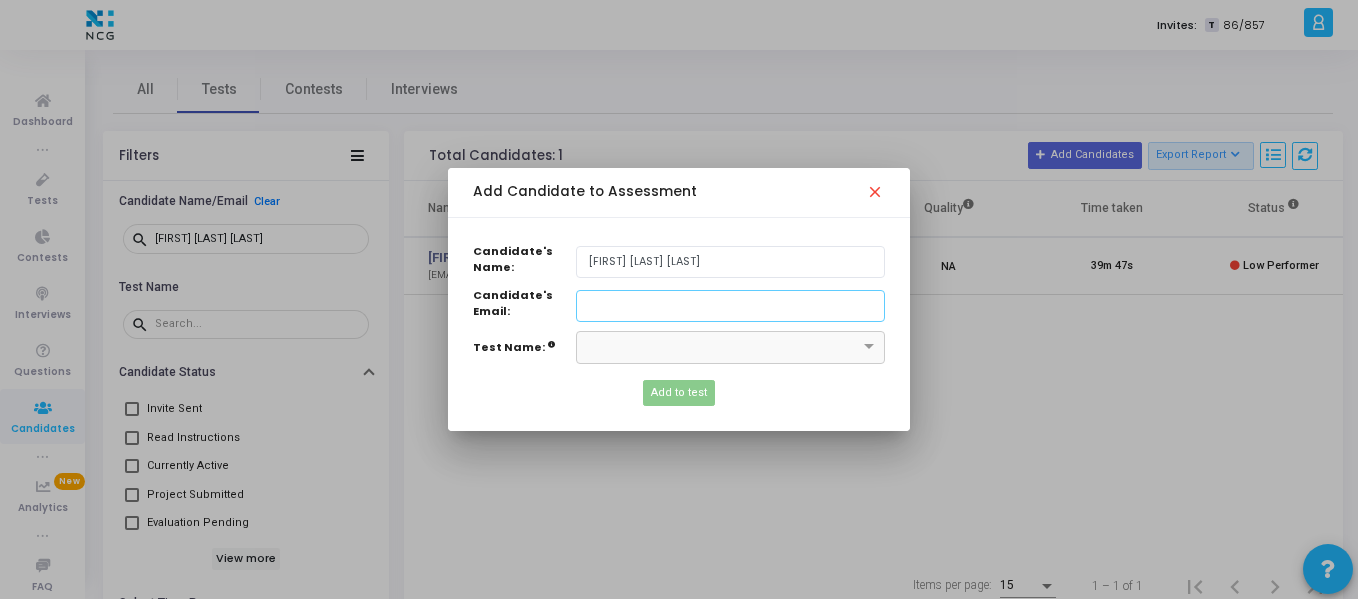 paste on "[EMAIL]" 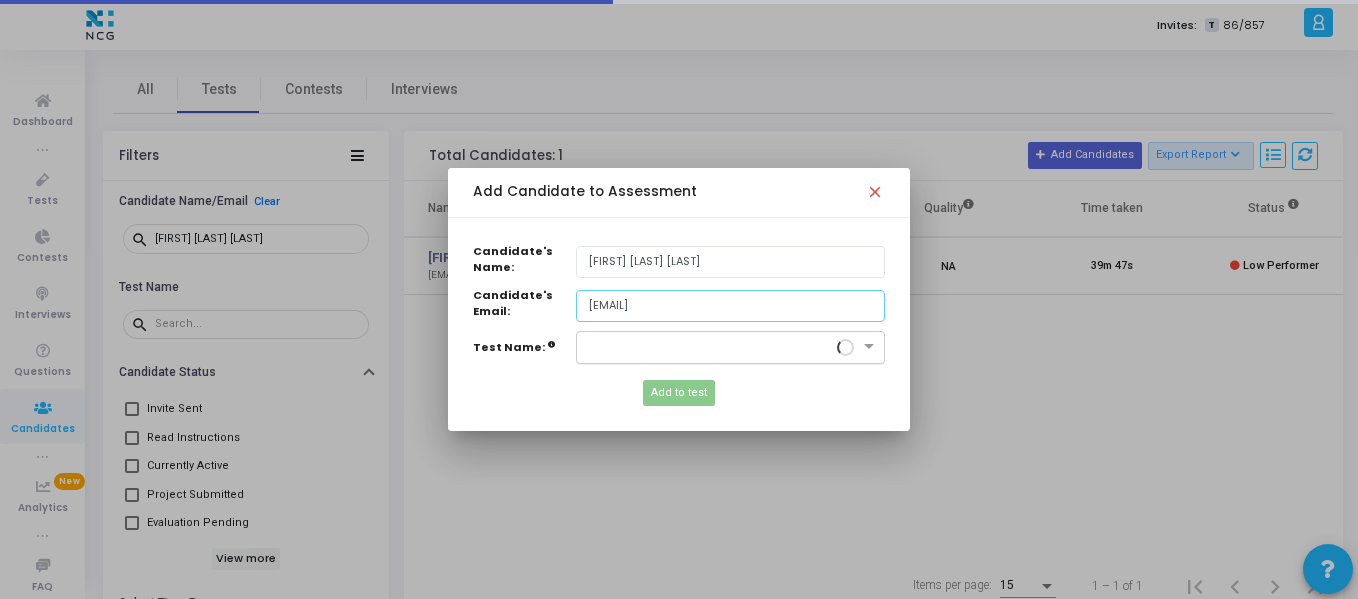 type on "[EMAIL]" 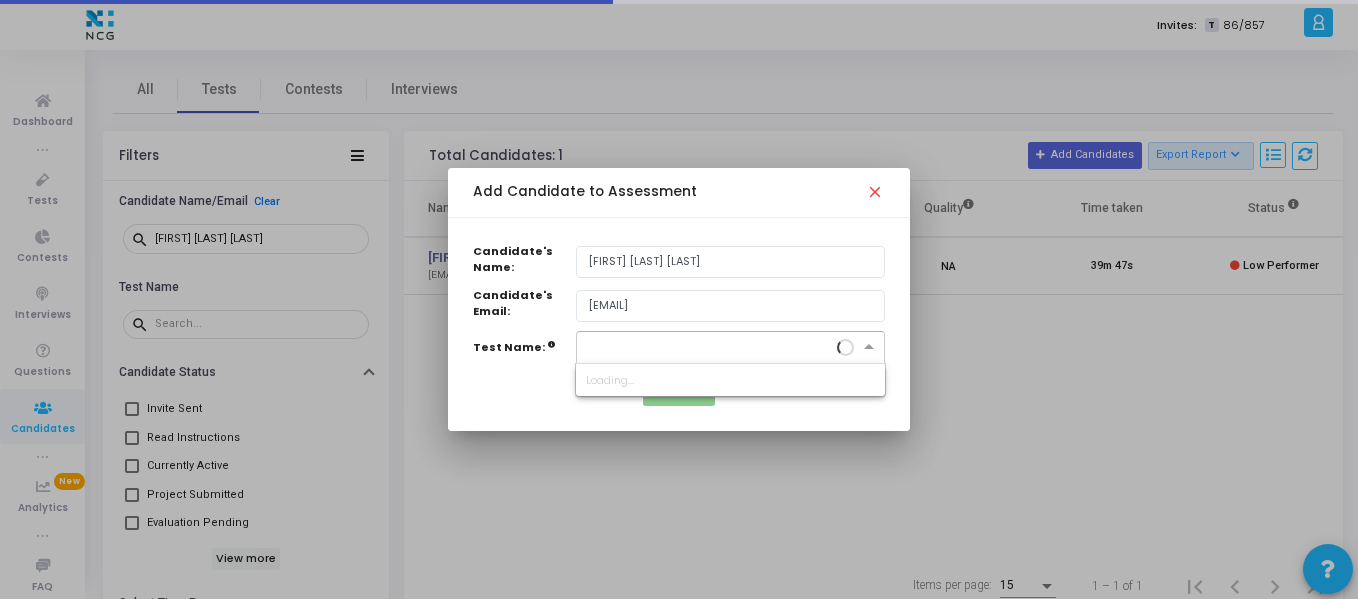 click at bounding box center (710, 345) 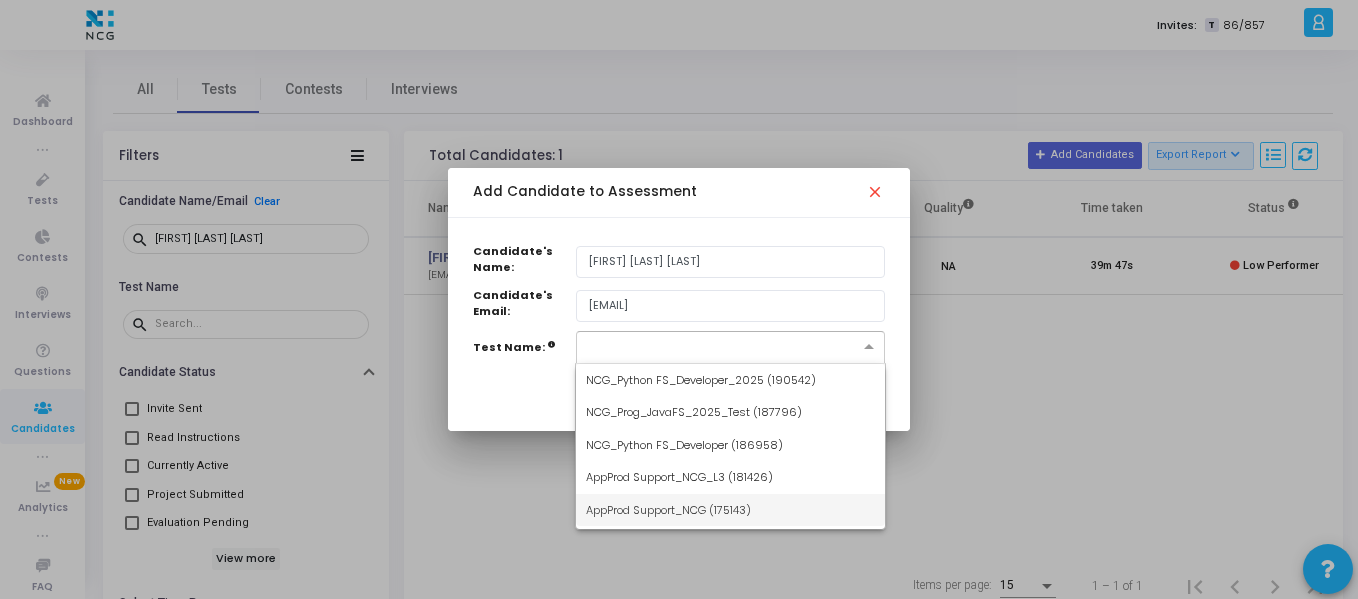 click on "AppProd Support_NCG (175143)" at bounding box center (668, 510) 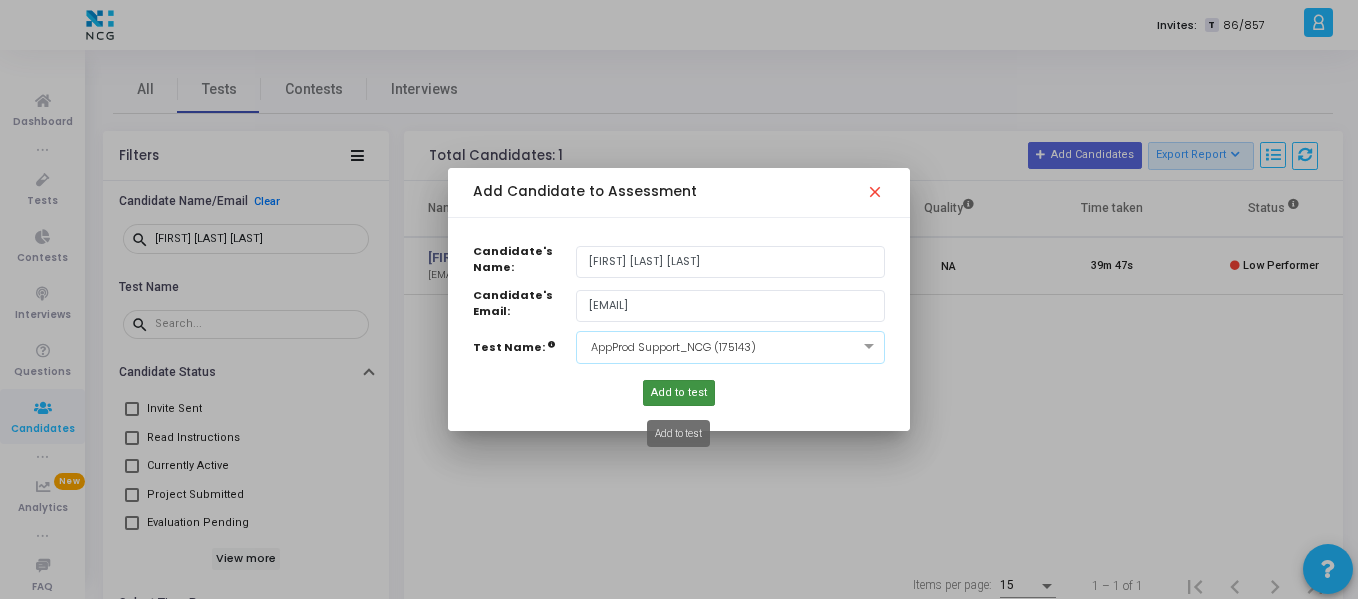 click on "Add to test" at bounding box center [679, 393] 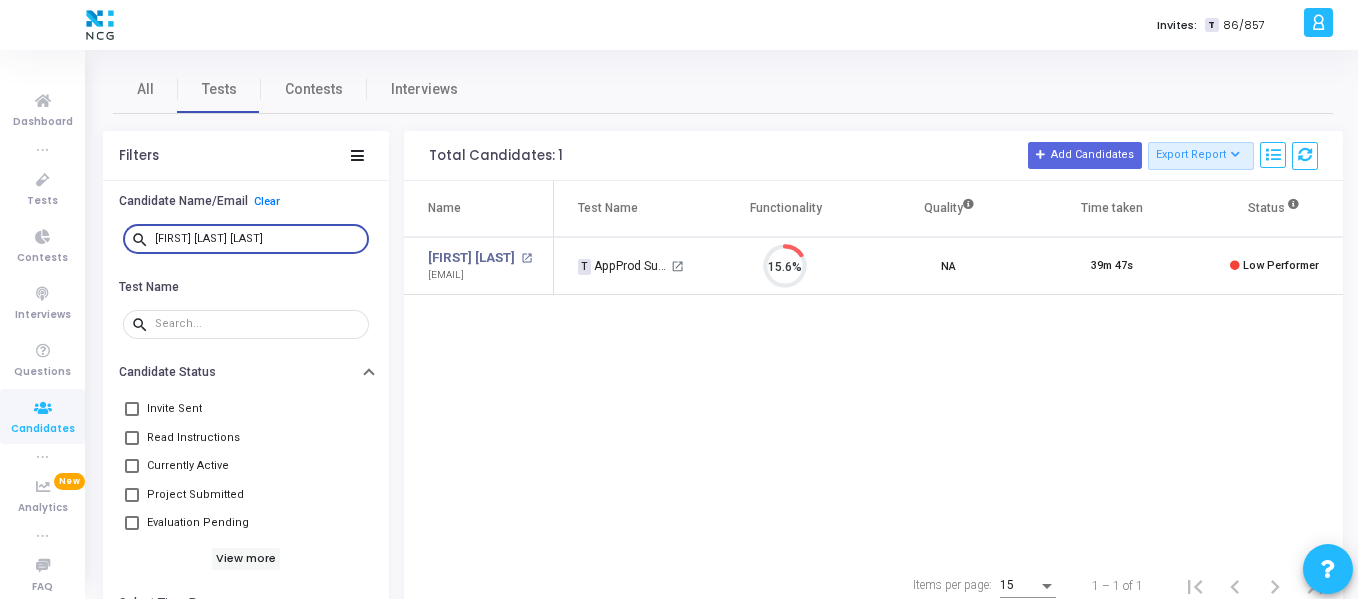 drag, startPoint x: 300, startPoint y: 242, endPoint x: 110, endPoint y: 181, distance: 199.552 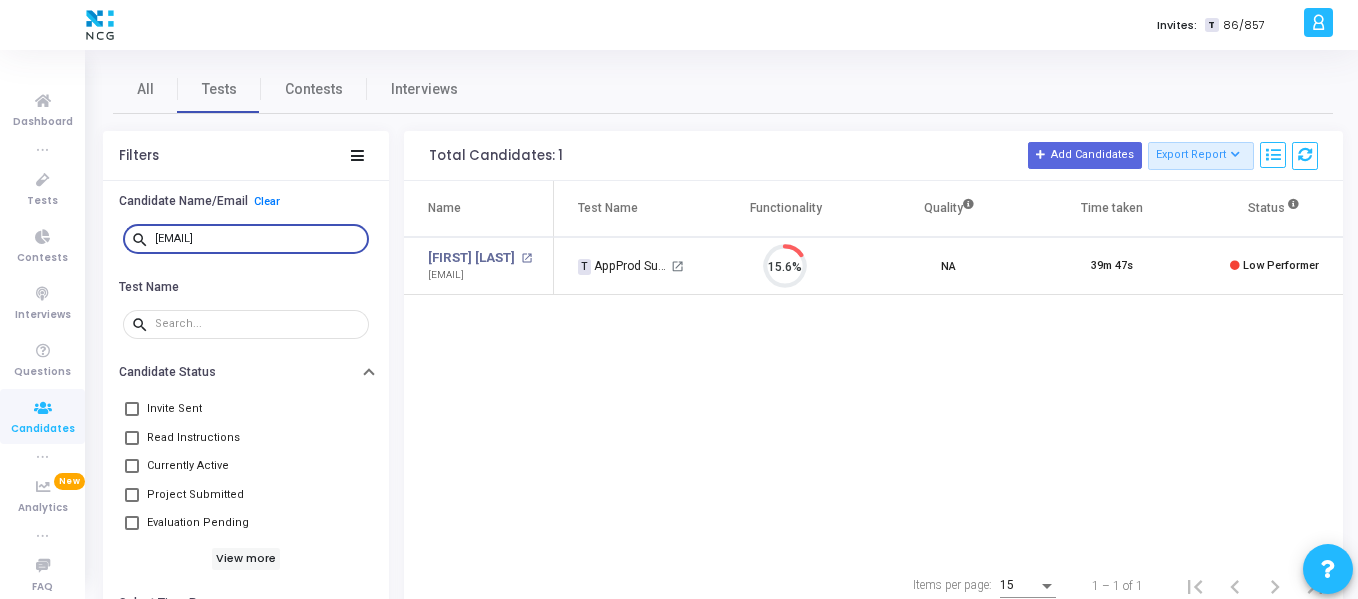 type on "[EMAIL]" 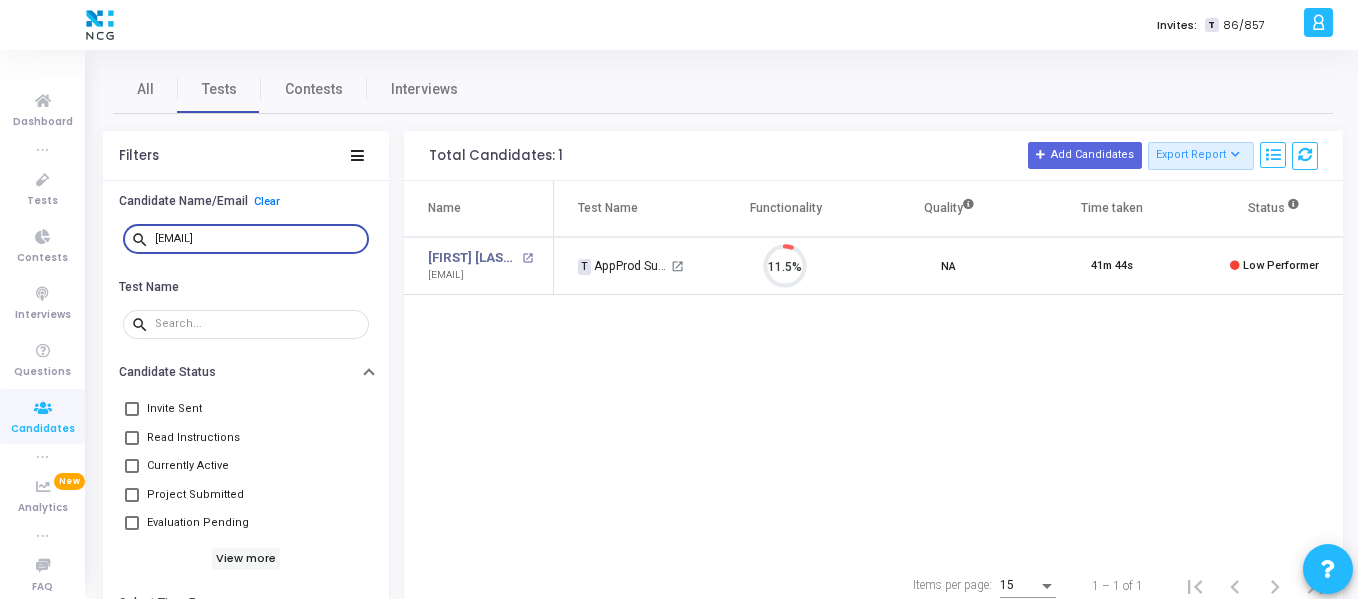 scroll, scrollTop: 9, scrollLeft: 9, axis: both 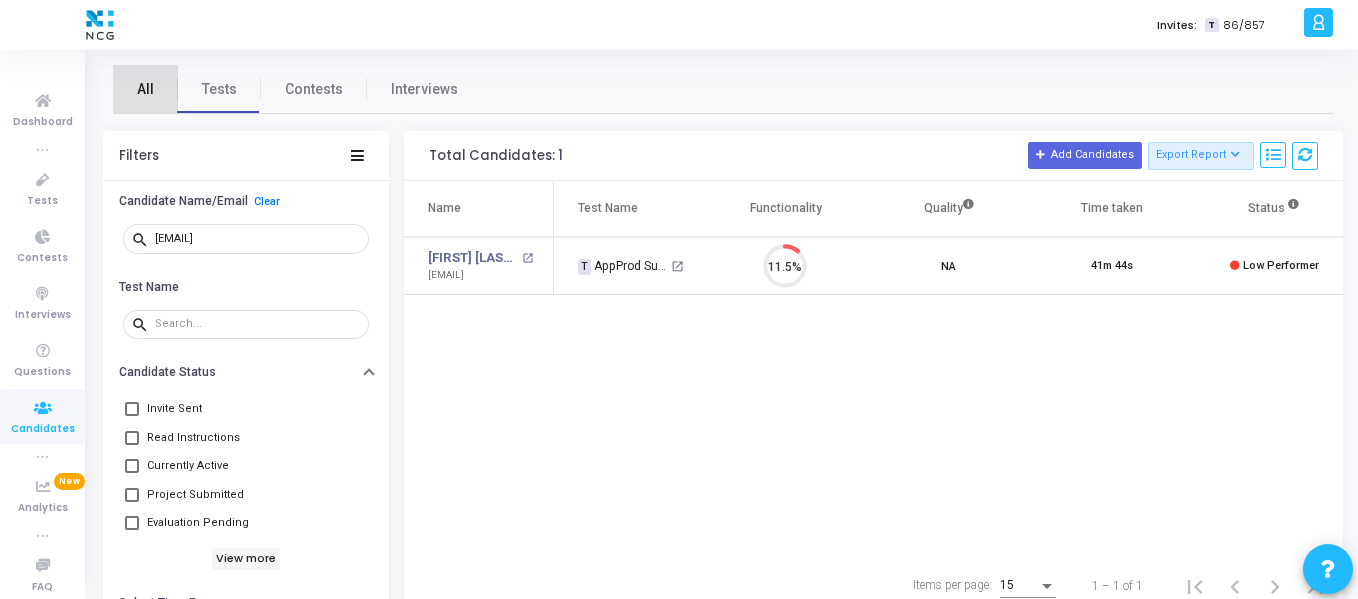 click on "All" at bounding box center (145, 89) 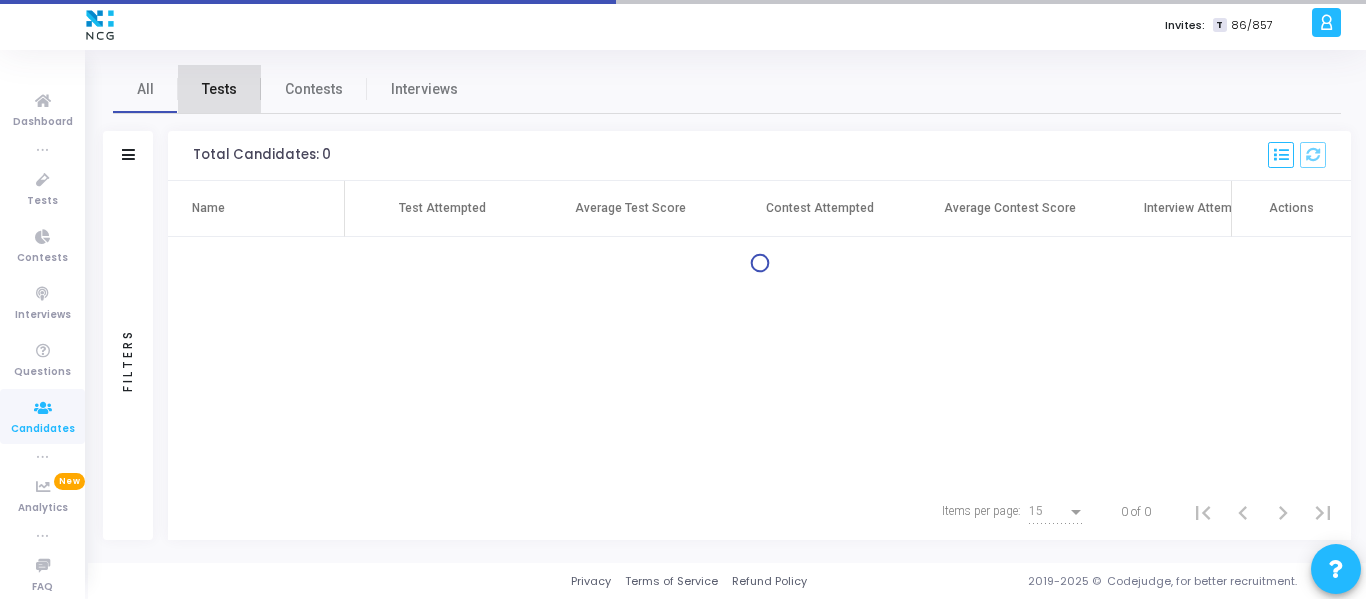 click on "Tests" at bounding box center (219, 89) 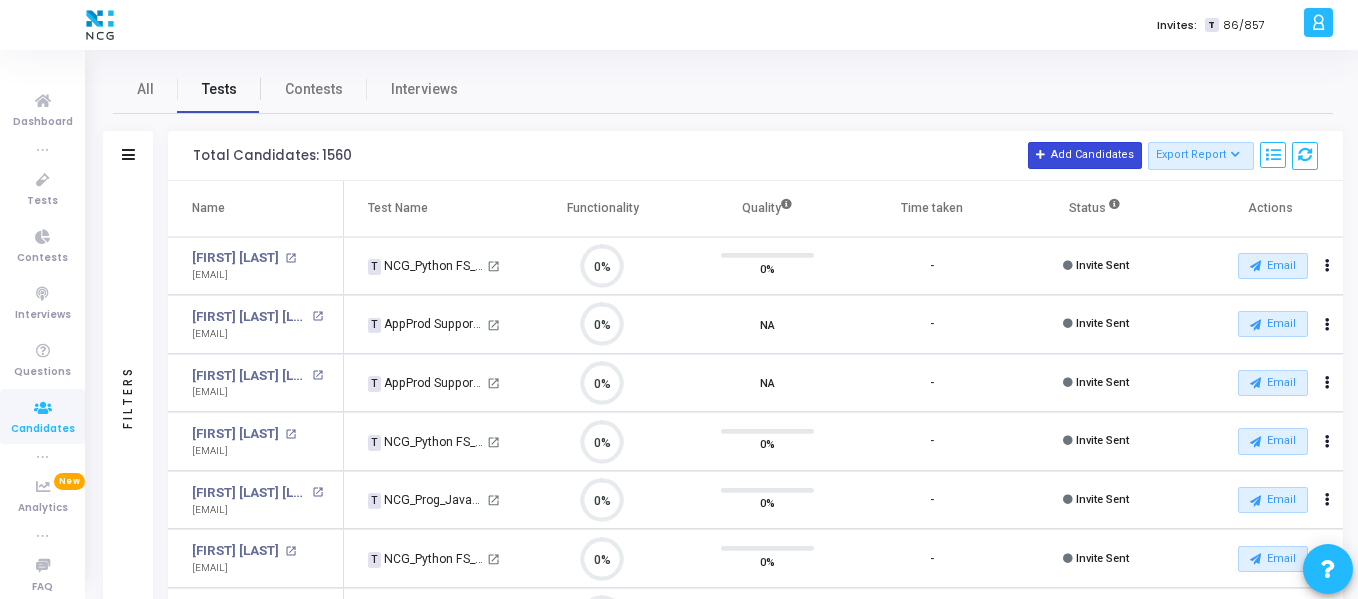 scroll, scrollTop: 9, scrollLeft: 9, axis: both 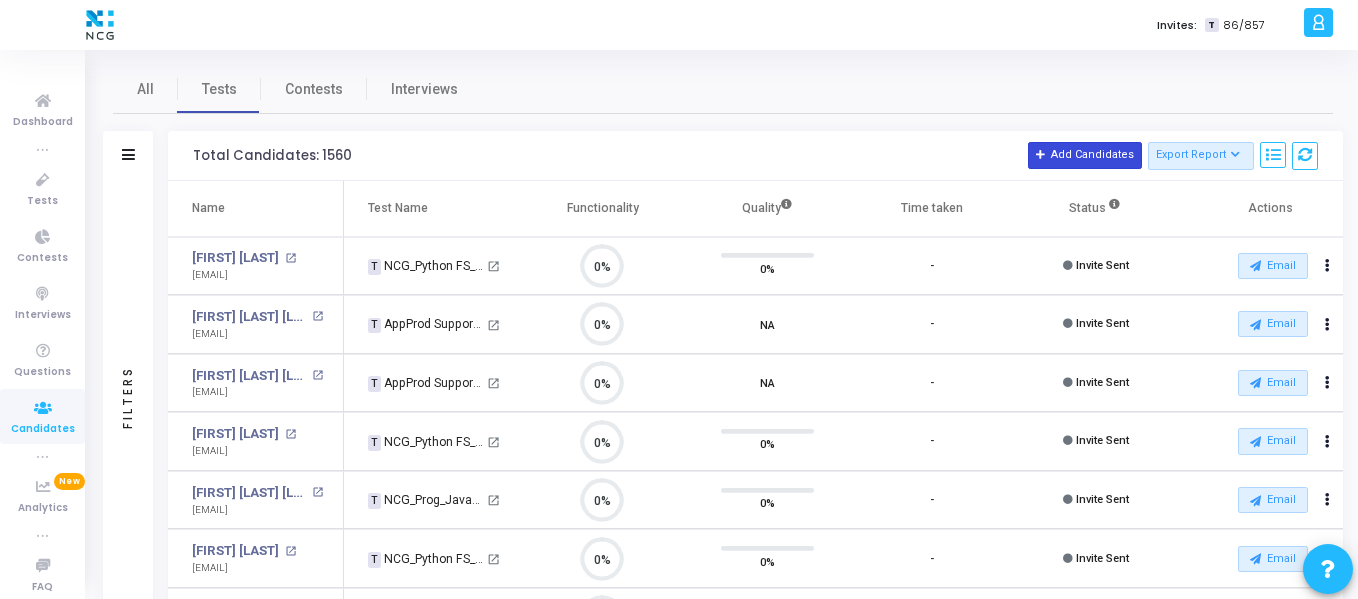 click on "Add Candidates" 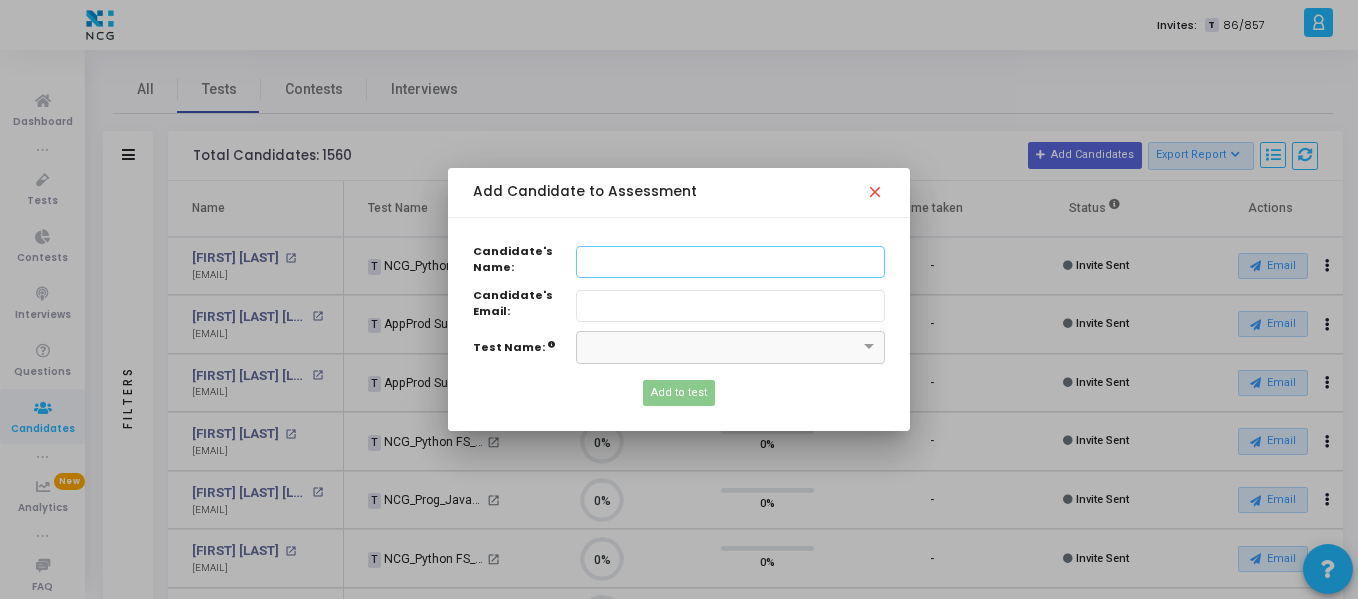 paste on "[FIRST] [LAST]" 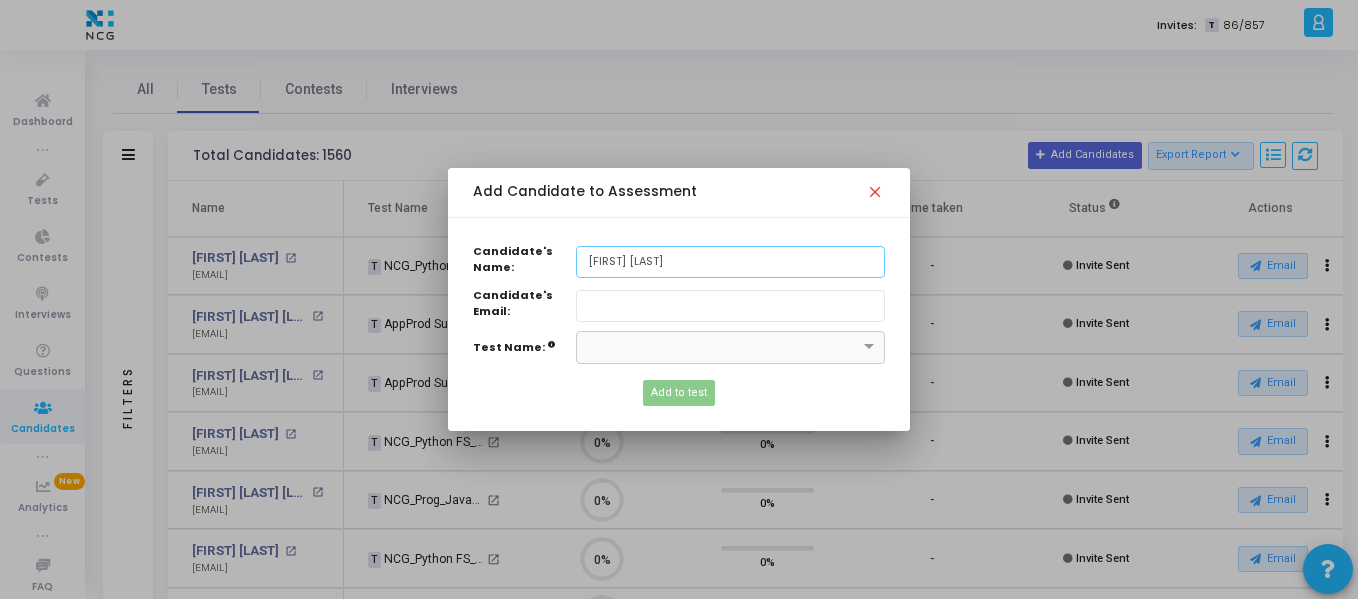 type on "[FIRST] [LAST]" 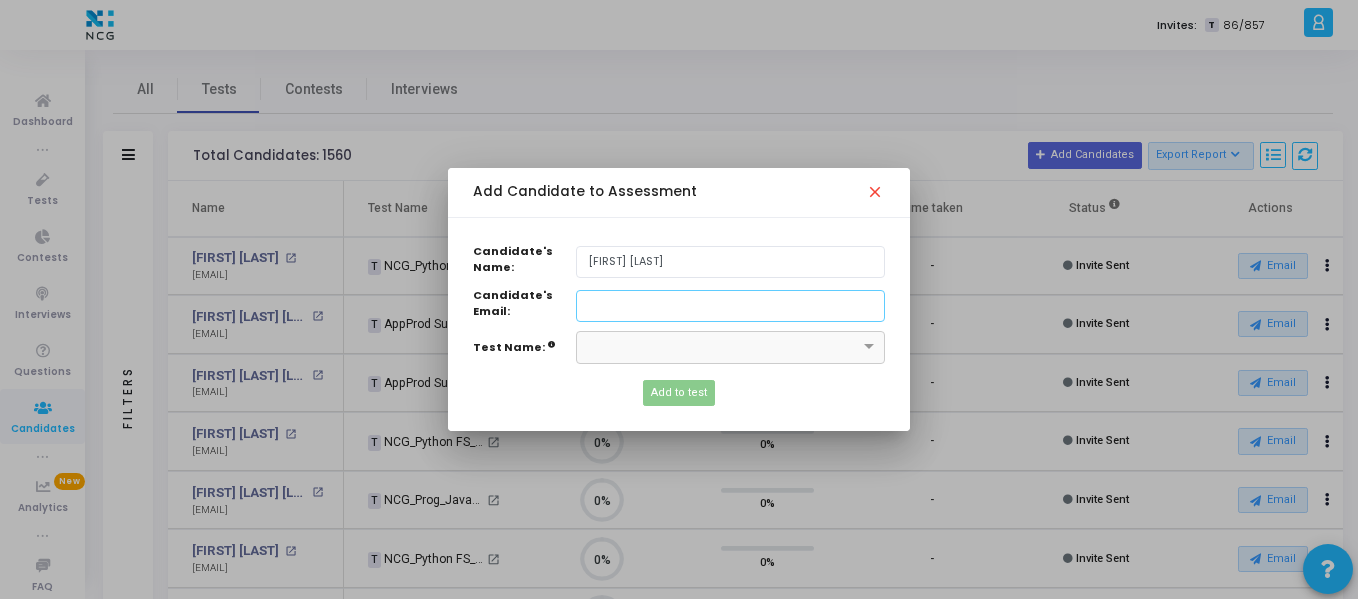 click on "Candidate's Name:" at bounding box center [730, 306] 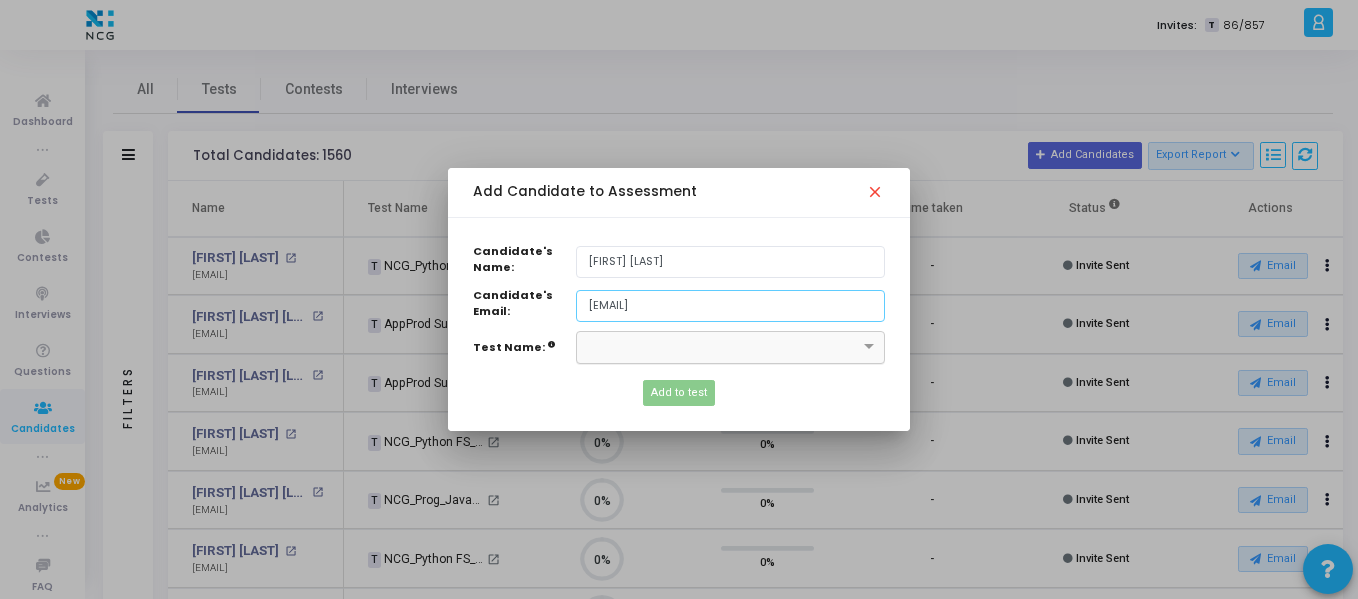 type on "[EMAIL]" 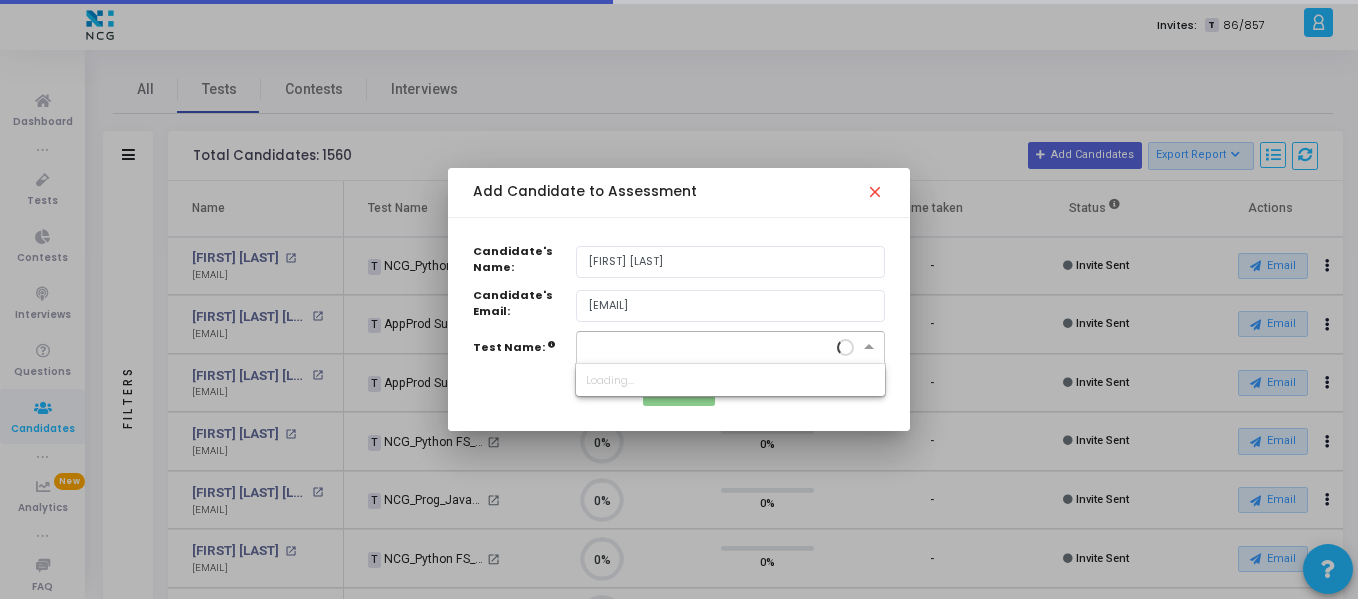 click on "×" at bounding box center (730, 347) 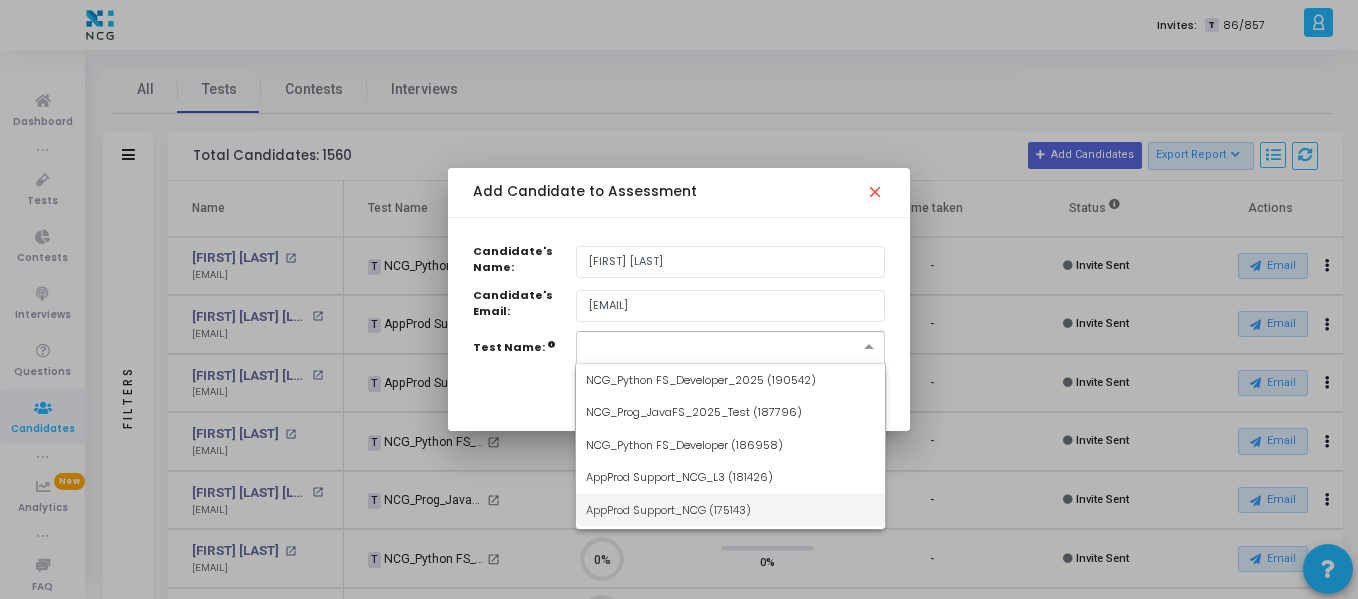 click on "AppProd Support_NCG (175143)" at bounding box center (730, 510) 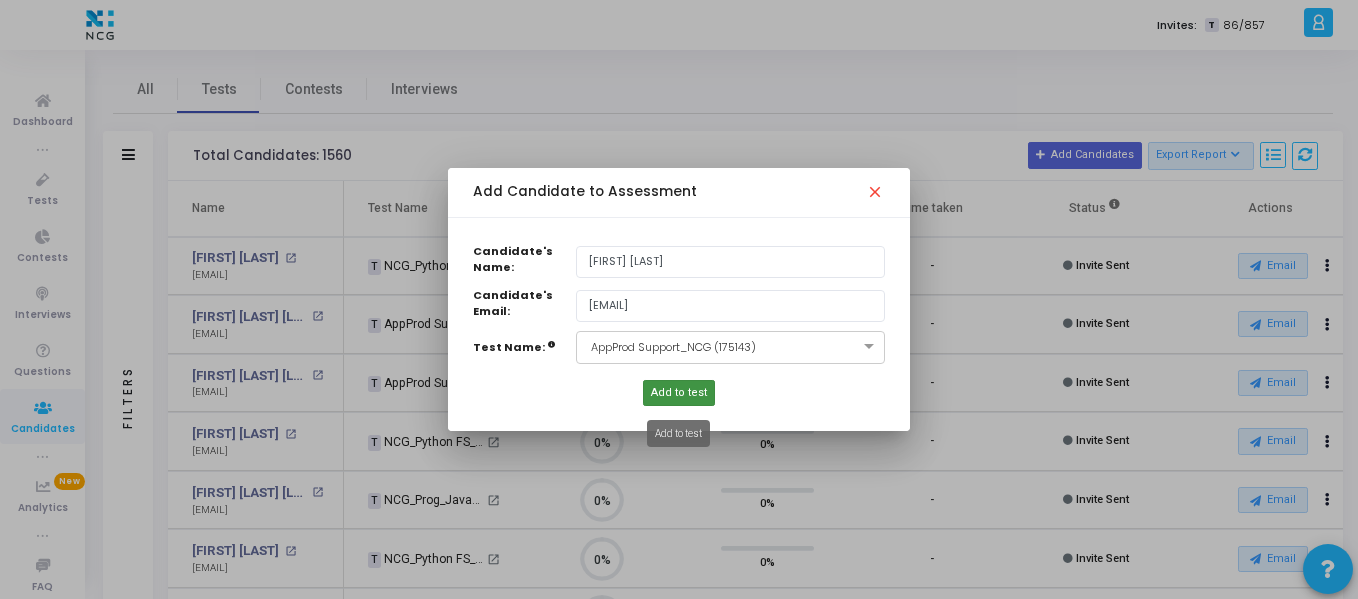 click on "Add to test" at bounding box center (679, 393) 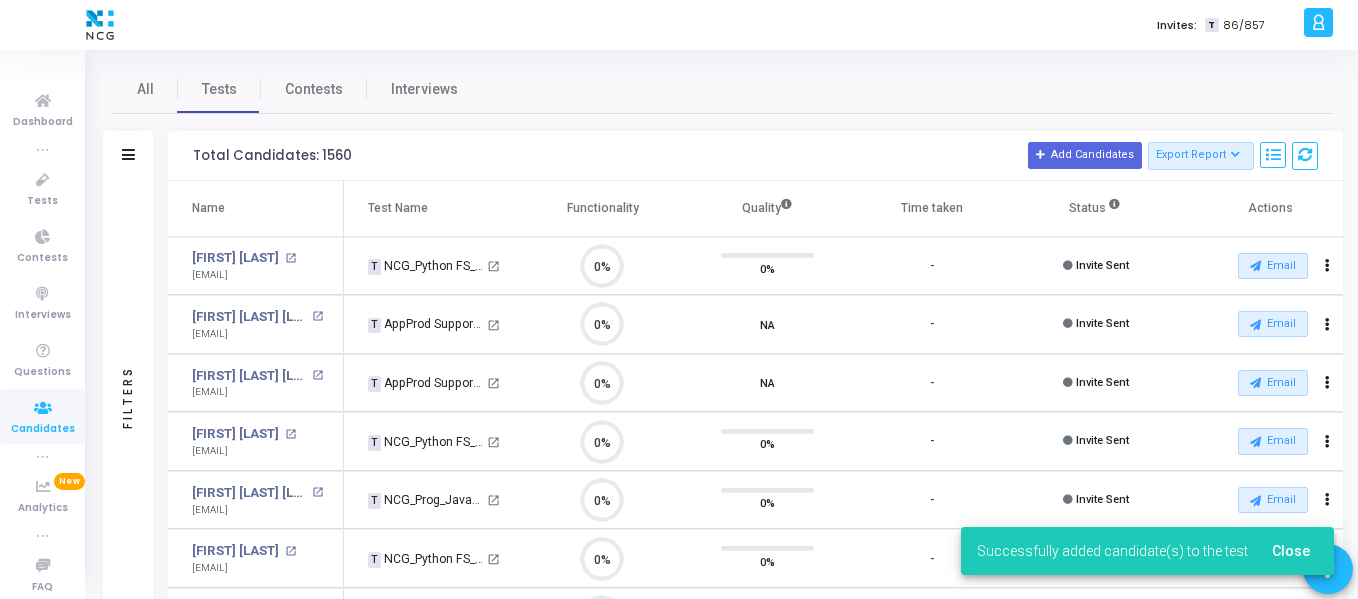 type 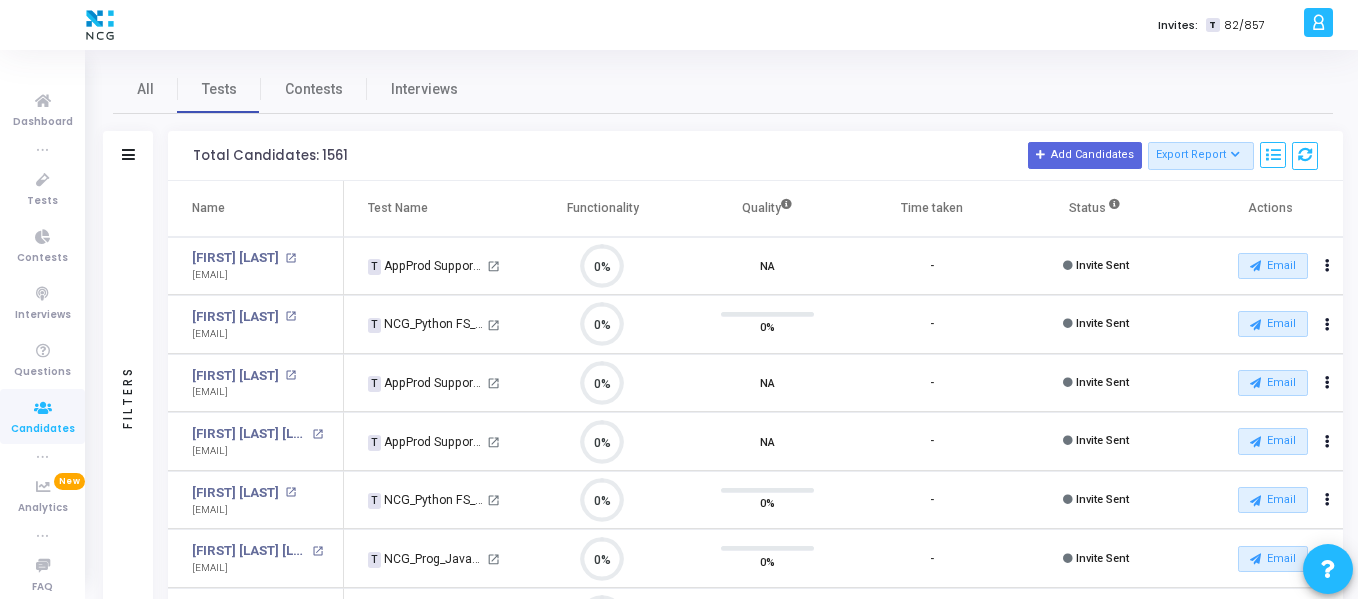 scroll, scrollTop: 0, scrollLeft: 0, axis: both 